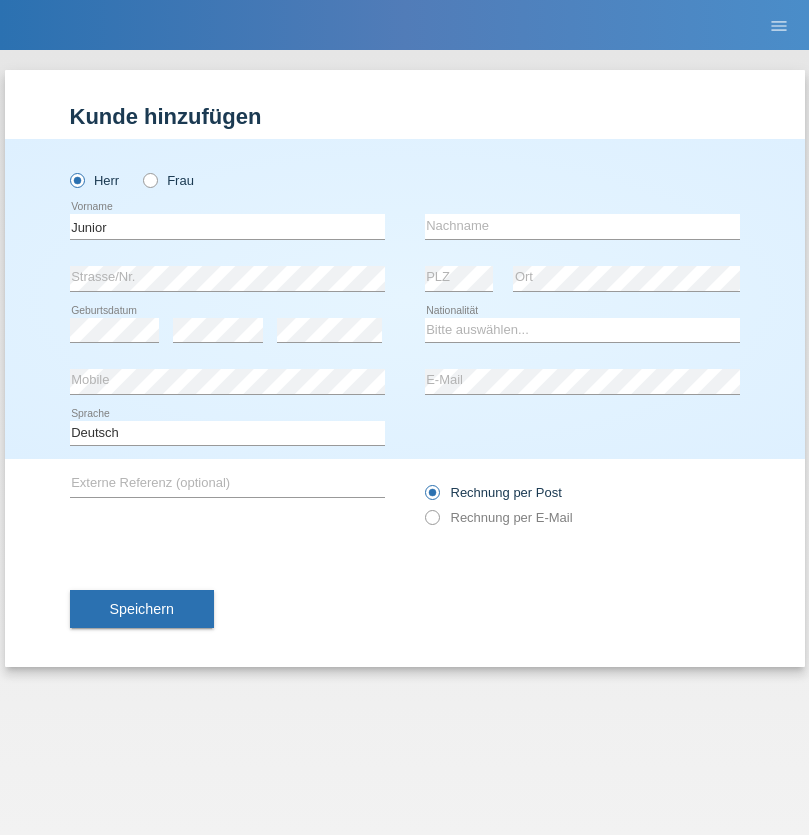 scroll, scrollTop: 0, scrollLeft: 0, axis: both 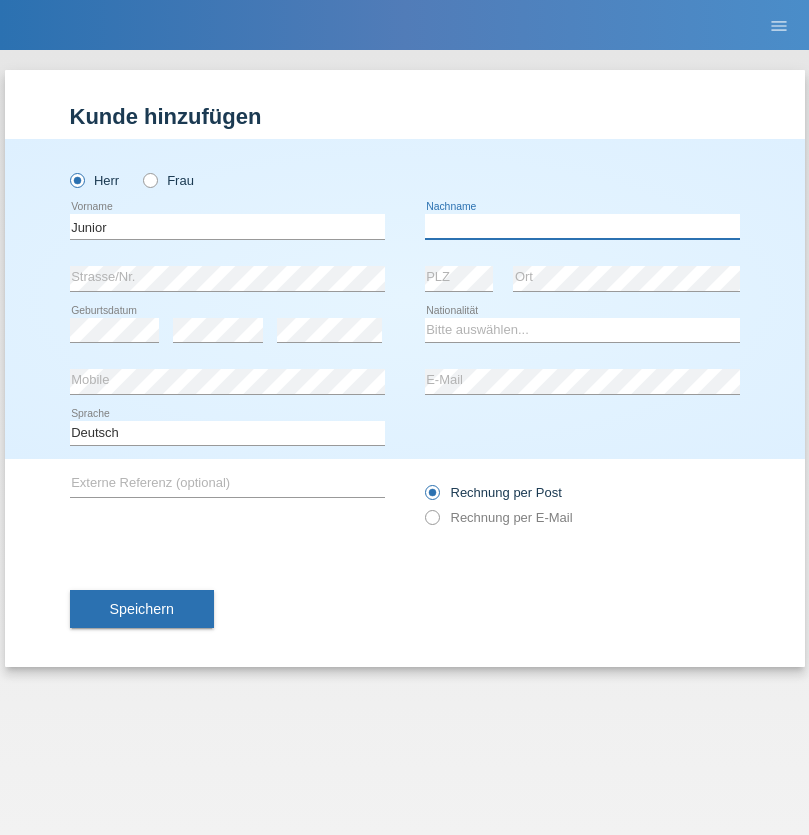click at bounding box center (582, 226) 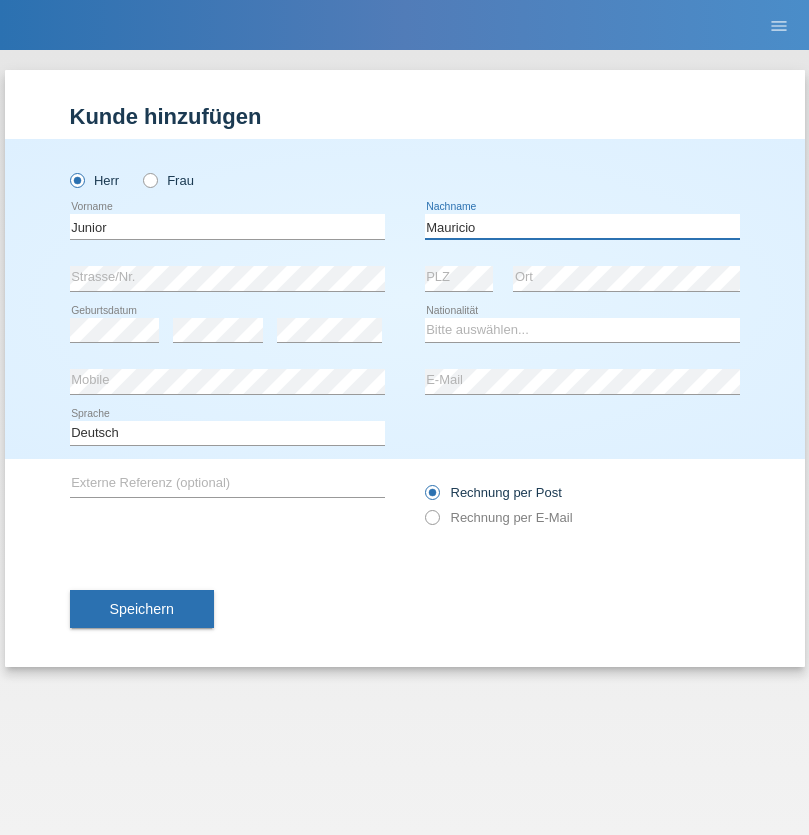 type on "Mauricio" 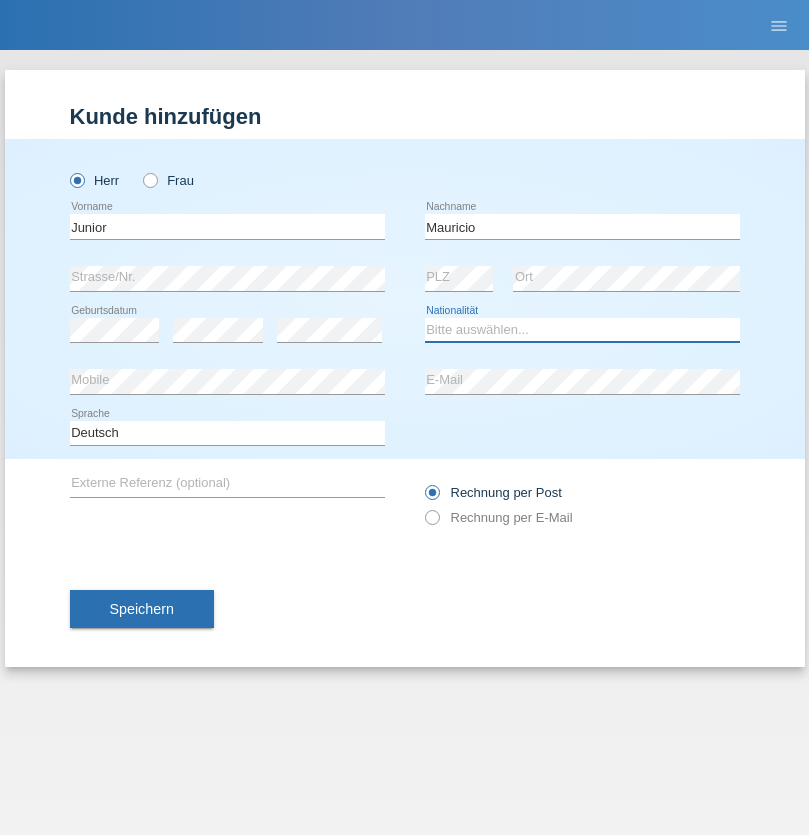 select on "CH" 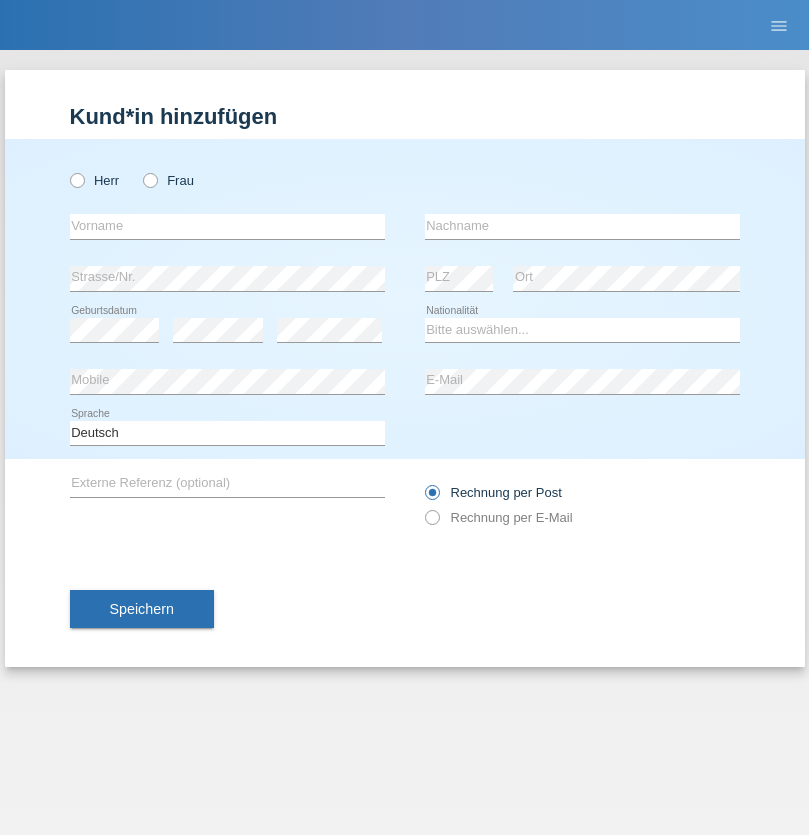 scroll, scrollTop: 0, scrollLeft: 0, axis: both 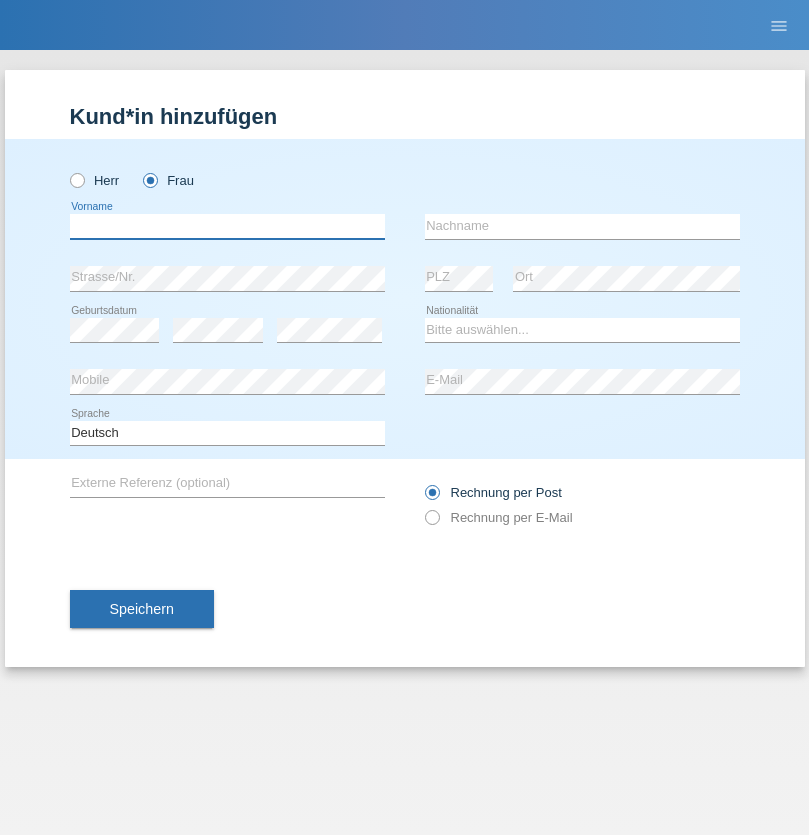 click at bounding box center (227, 226) 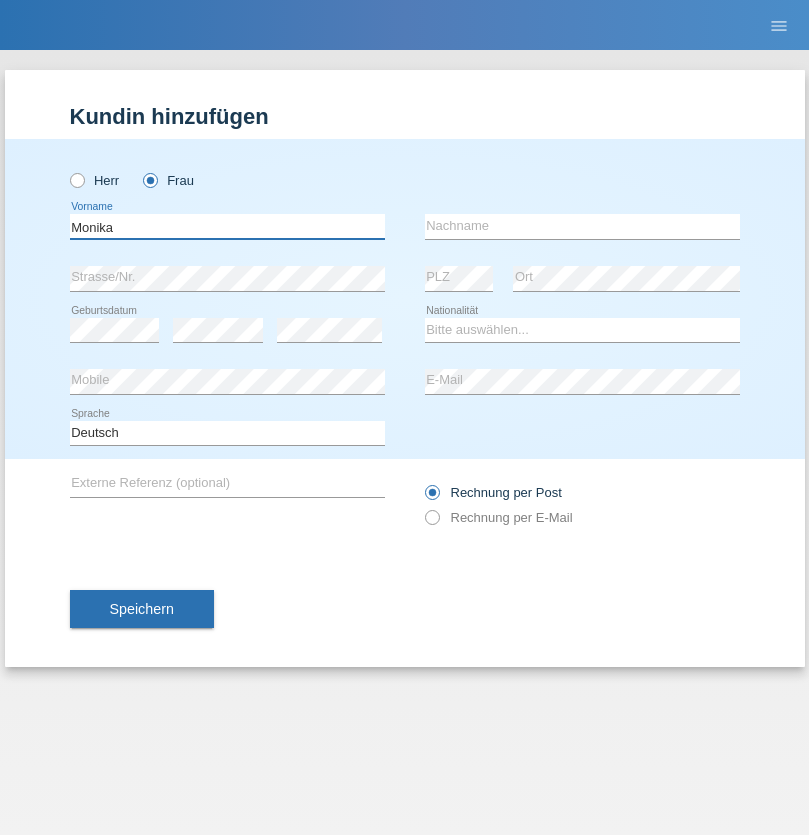 type on "Monika" 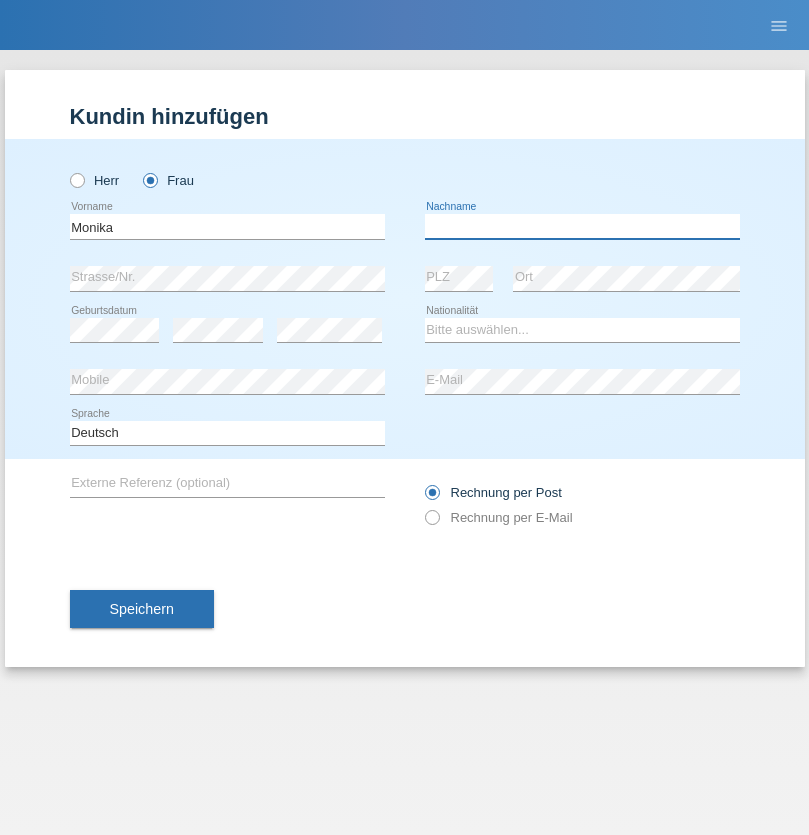 click at bounding box center [582, 226] 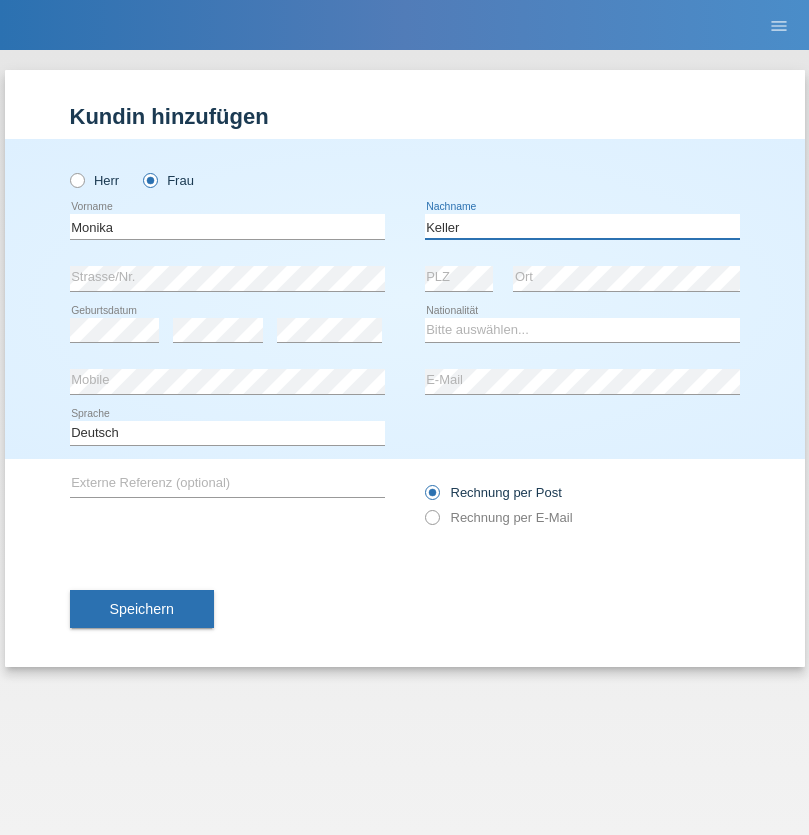 type on "Keller" 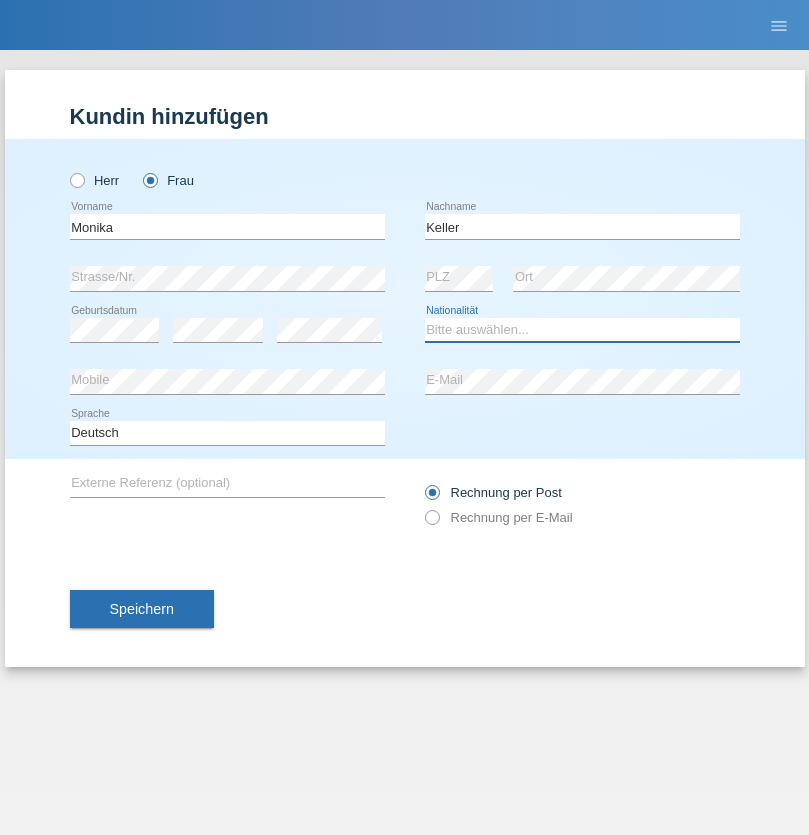 select on "CH" 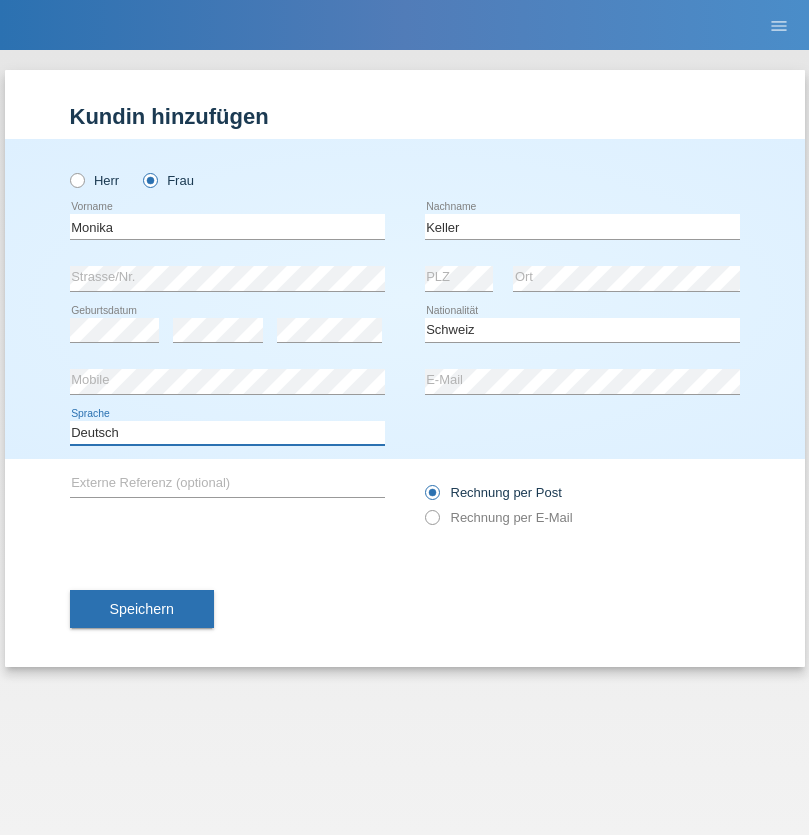 select on "en" 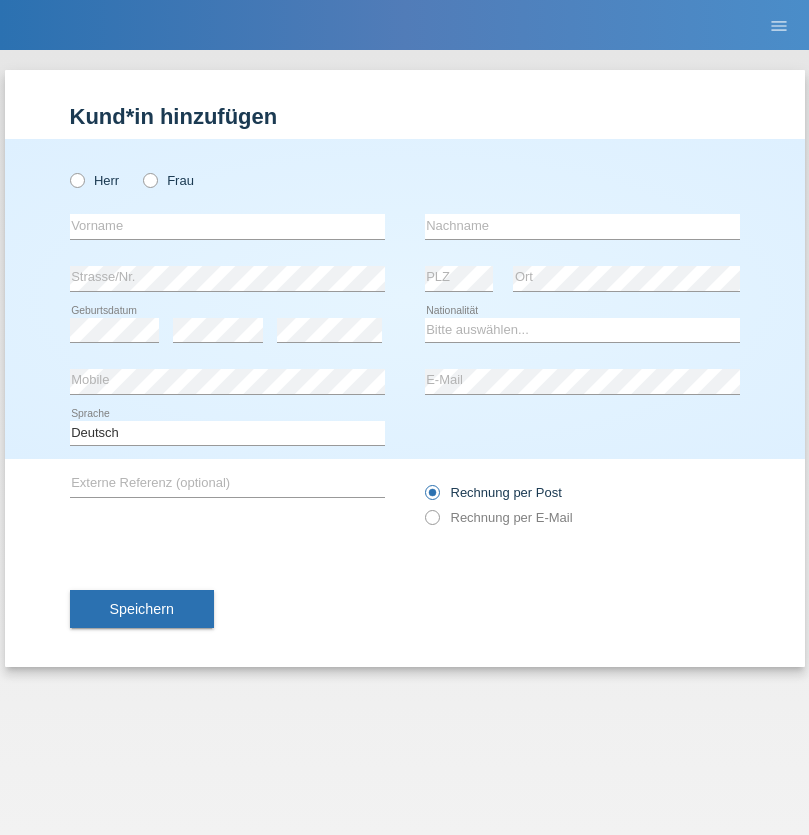 scroll, scrollTop: 0, scrollLeft: 0, axis: both 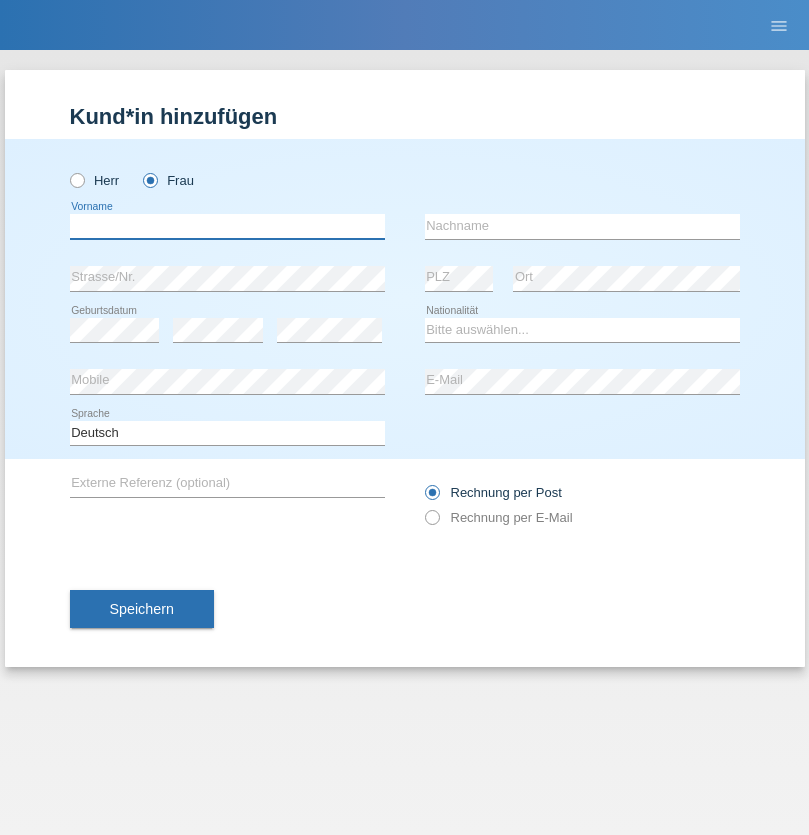 click at bounding box center (227, 226) 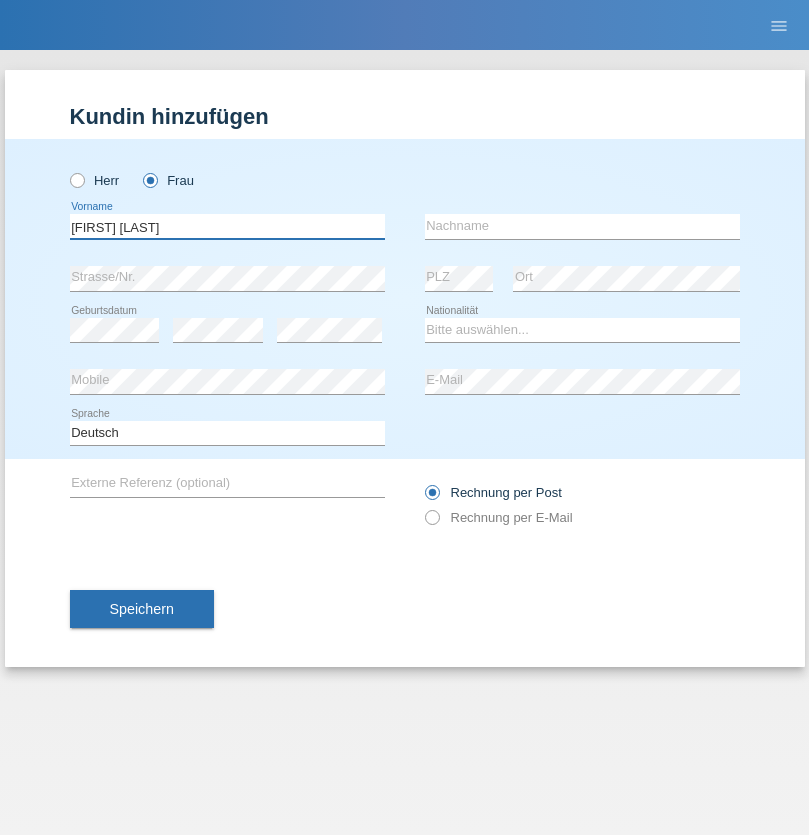 type on "Maria Fernanda" 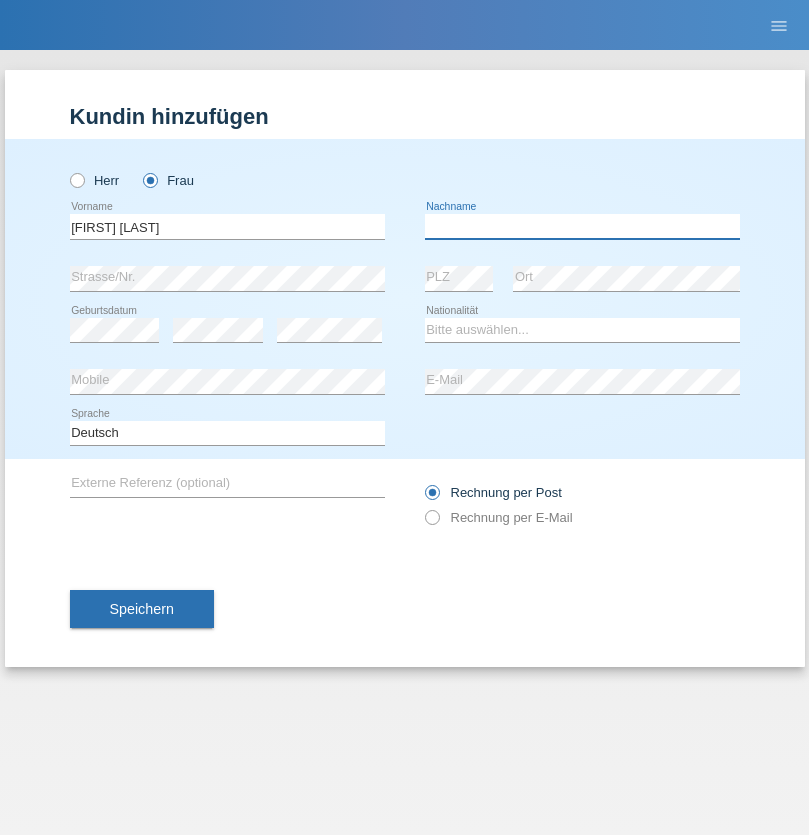 click at bounding box center [582, 226] 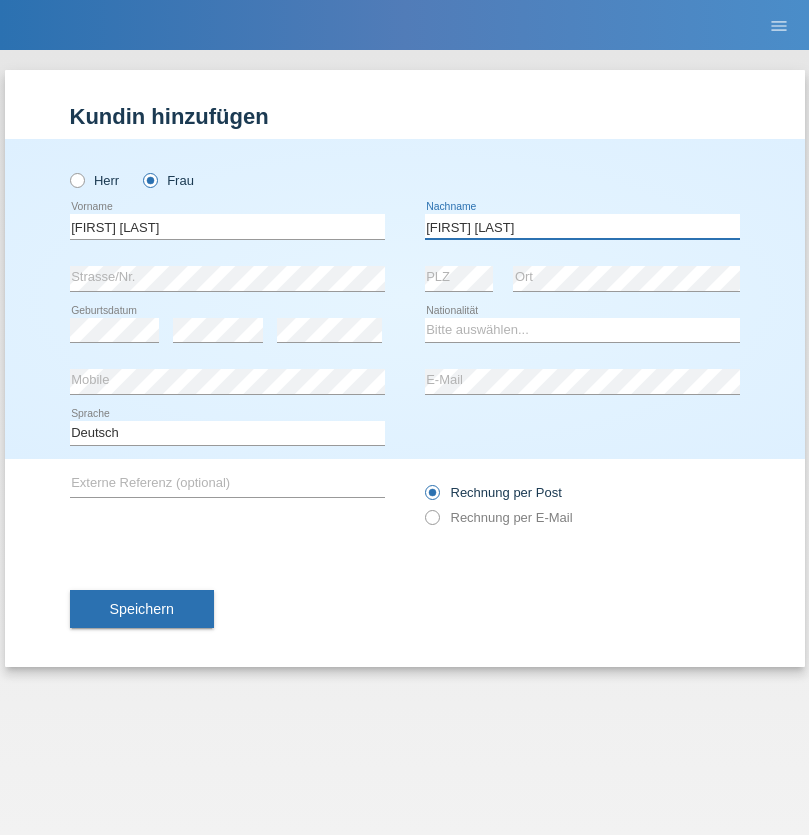 type on "Knusel Campillo" 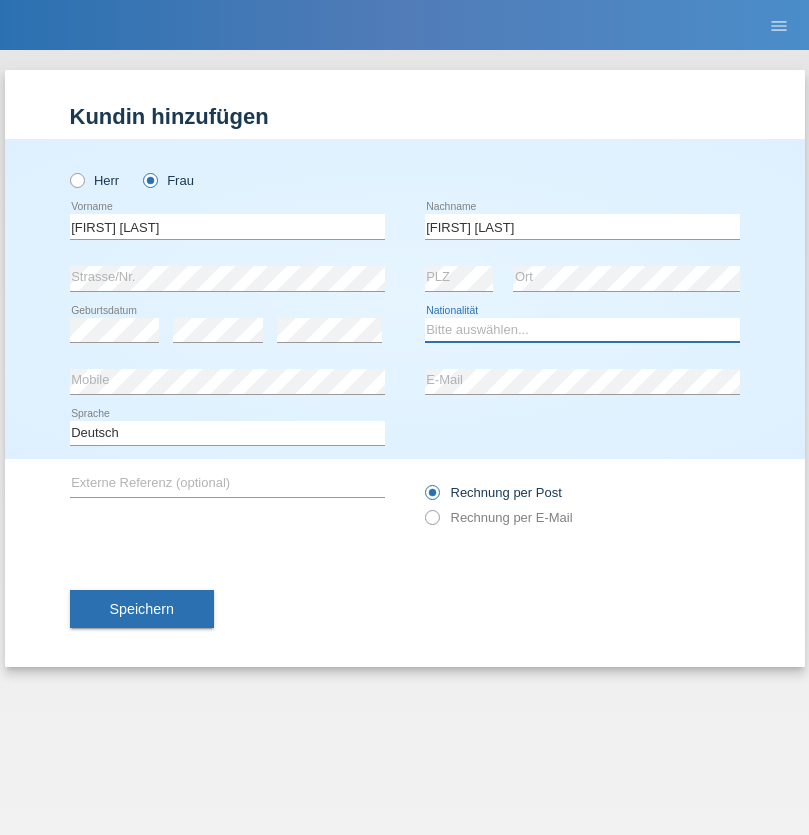select on "CH" 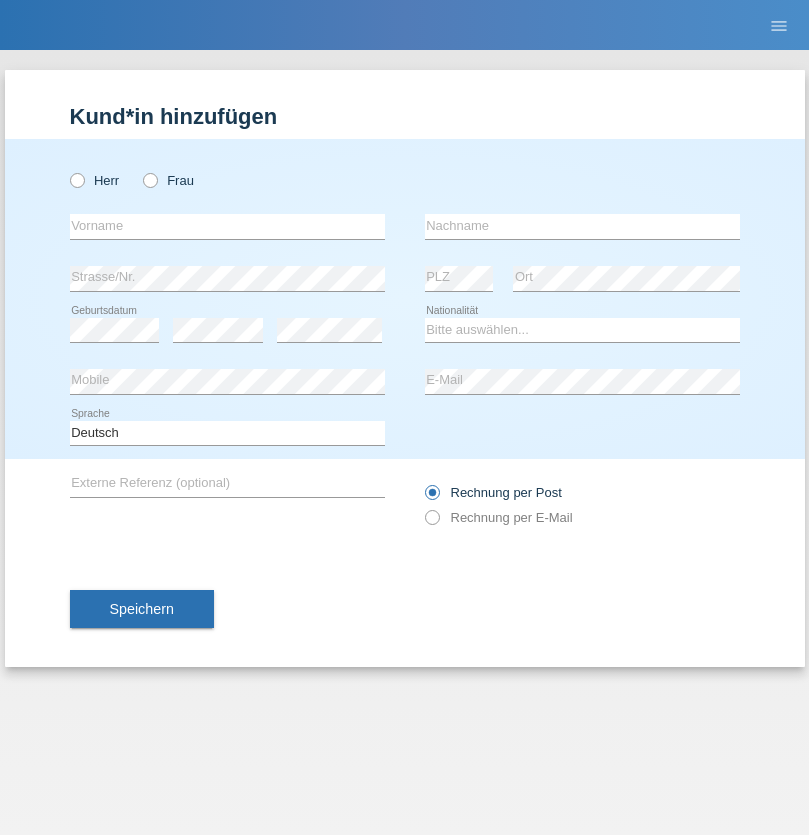 scroll, scrollTop: 0, scrollLeft: 0, axis: both 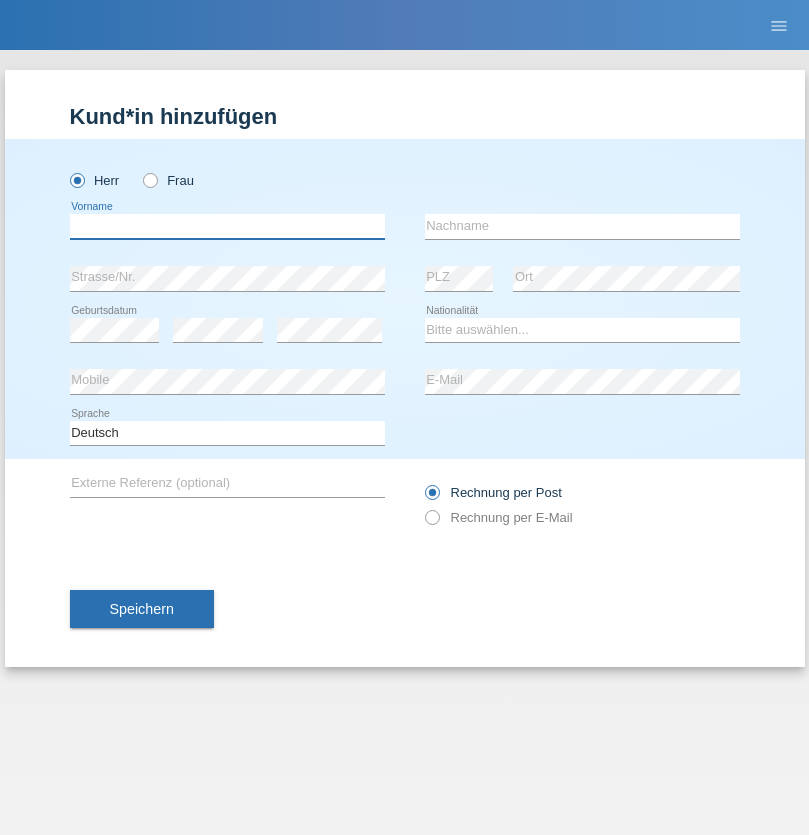 click at bounding box center (227, 226) 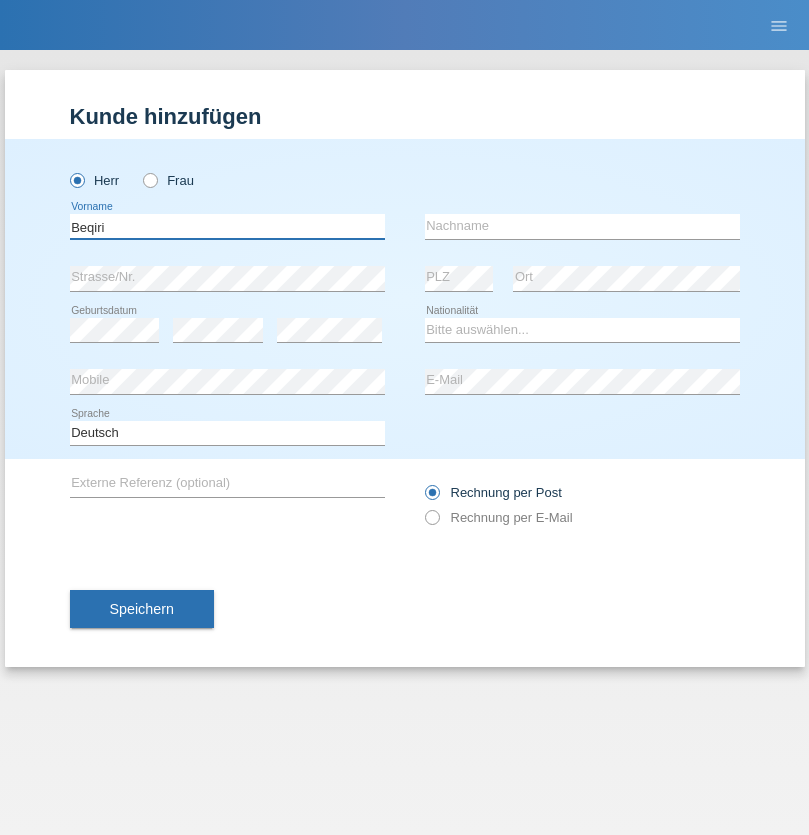 type on "Beqiri" 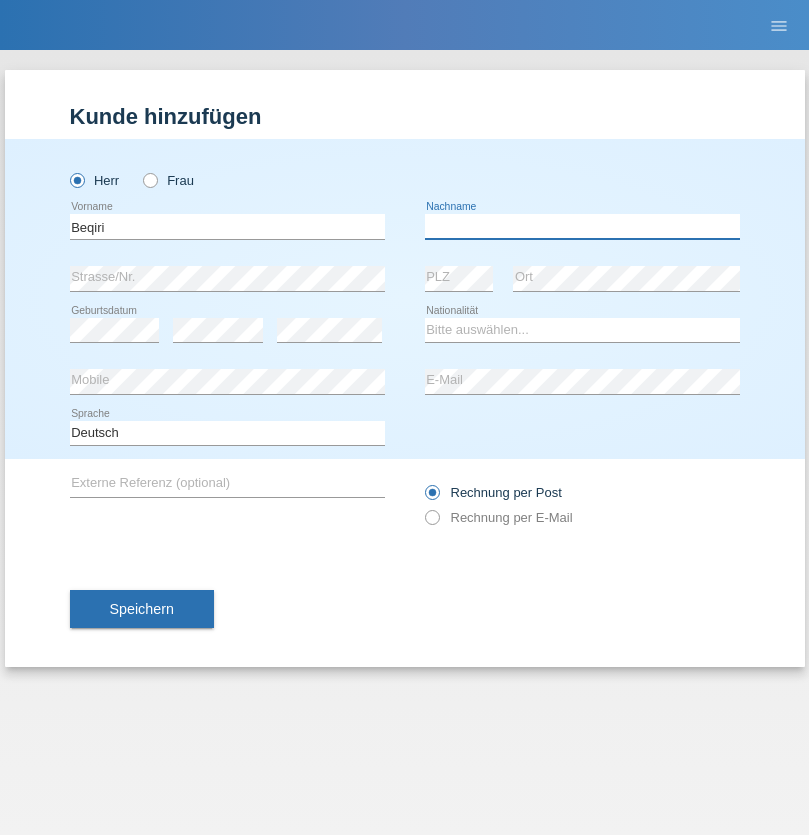 click at bounding box center (582, 226) 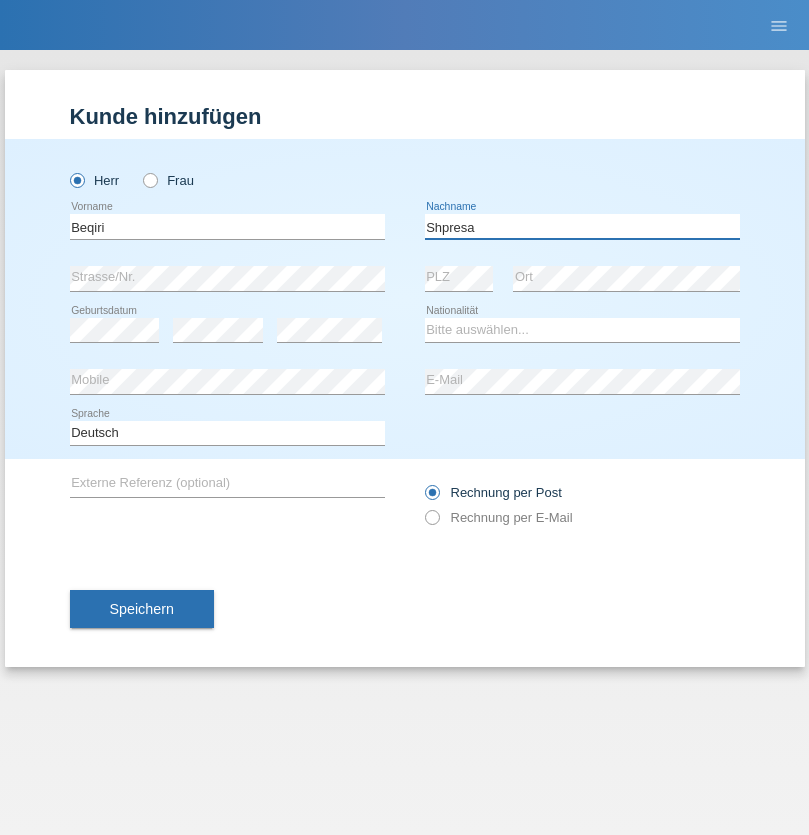 type on "Shpresa" 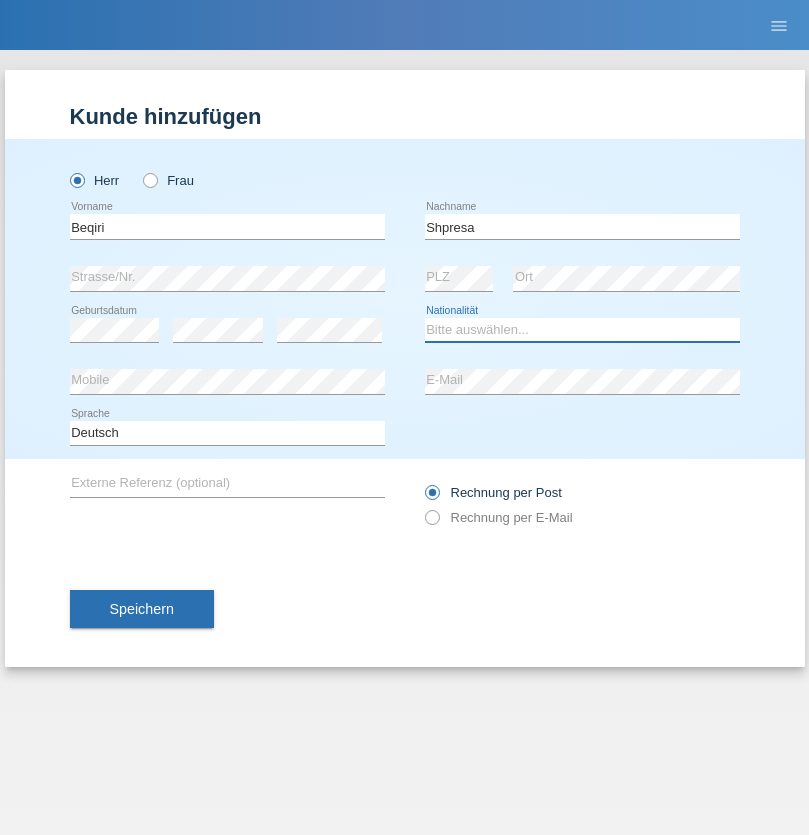 select on "XK" 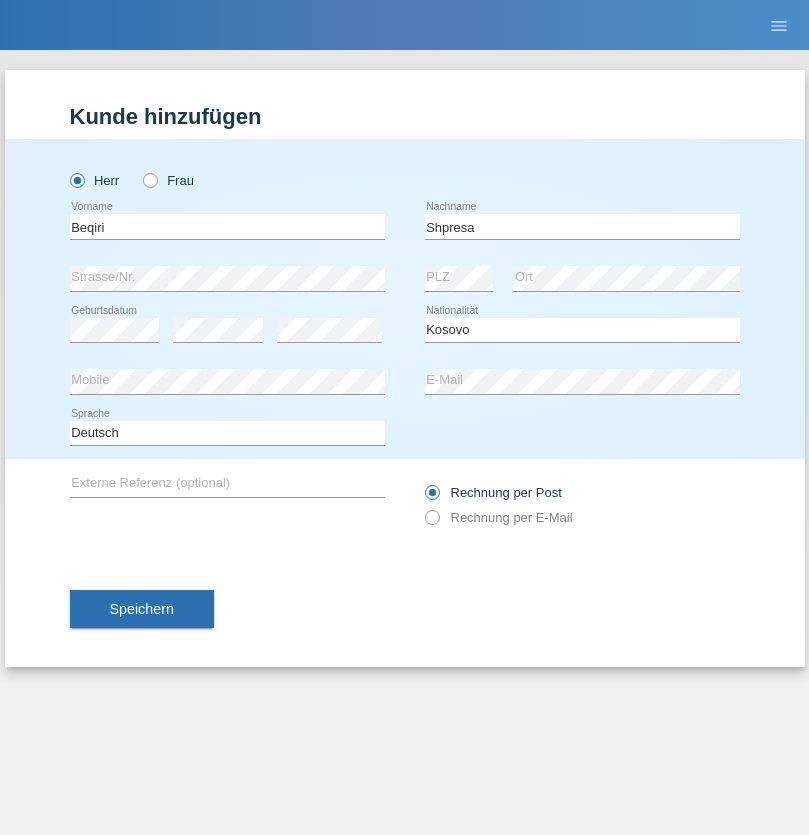select on "C" 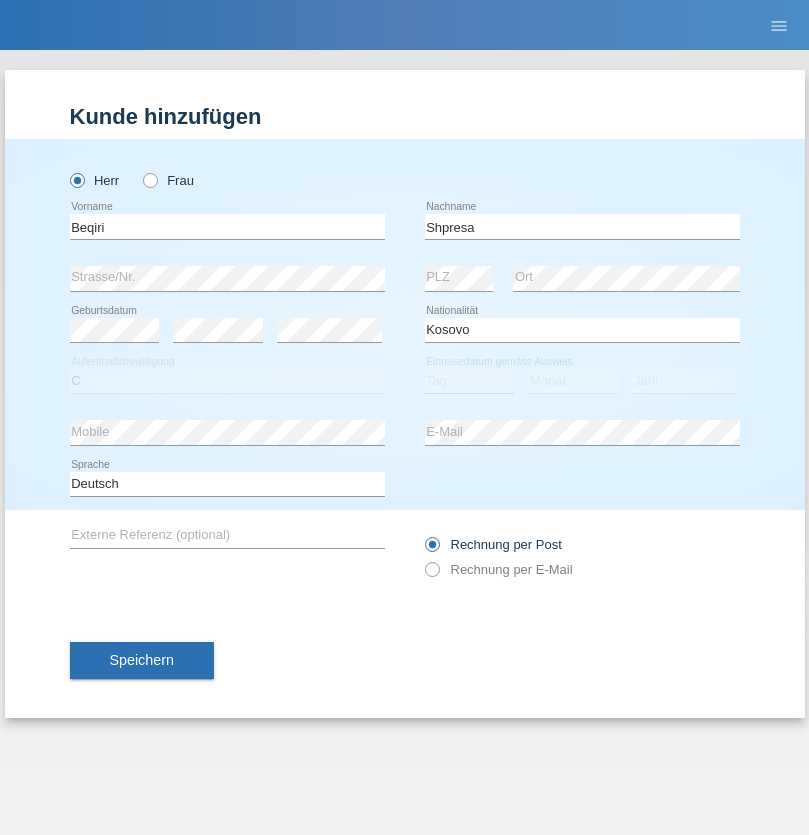 select on "08" 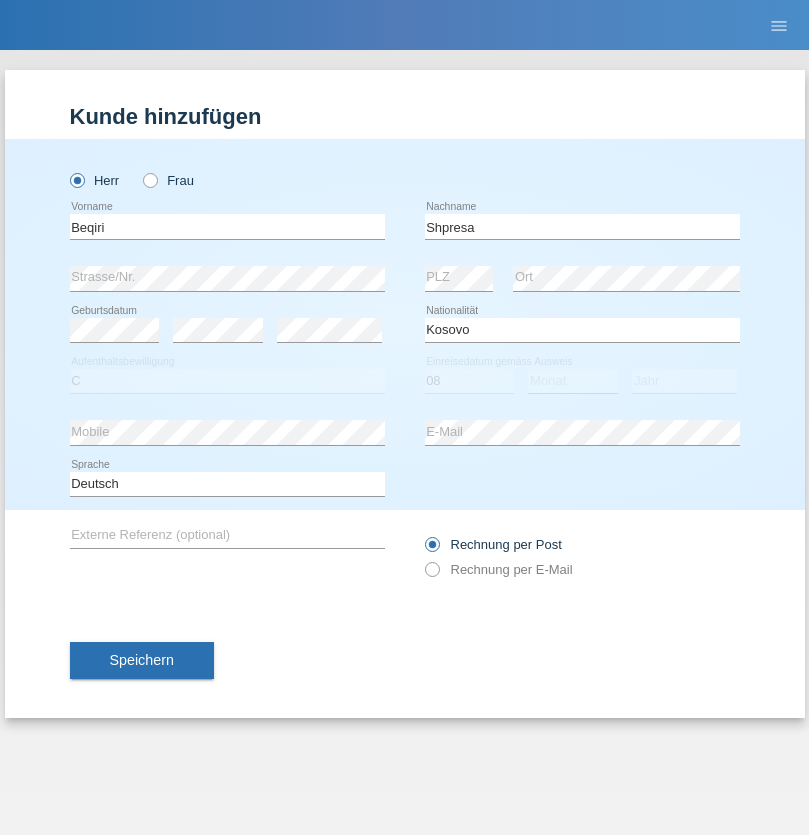 select on "02" 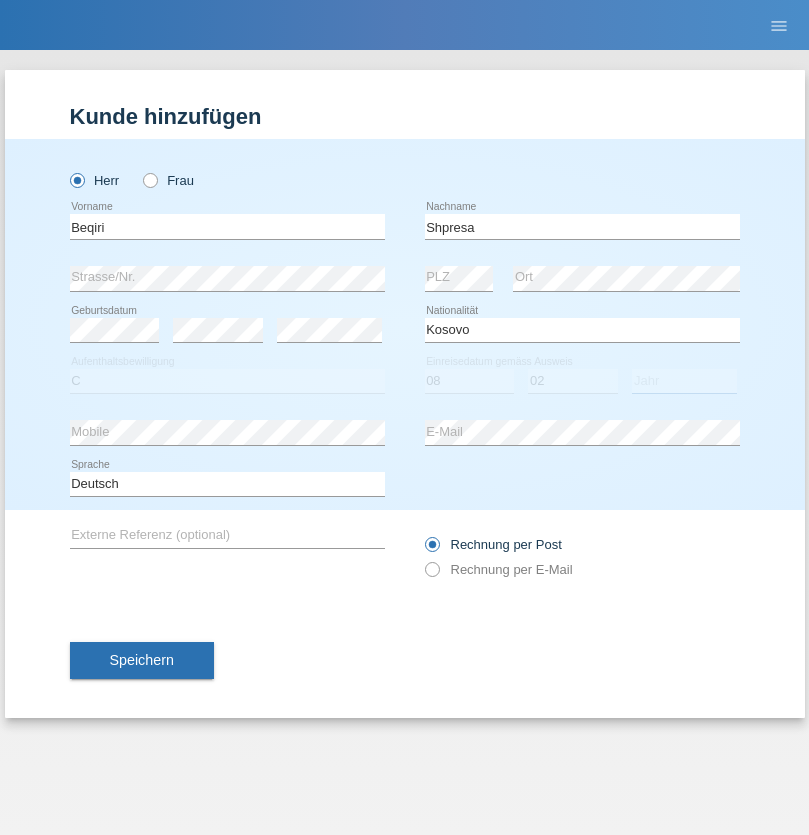 select on "1979" 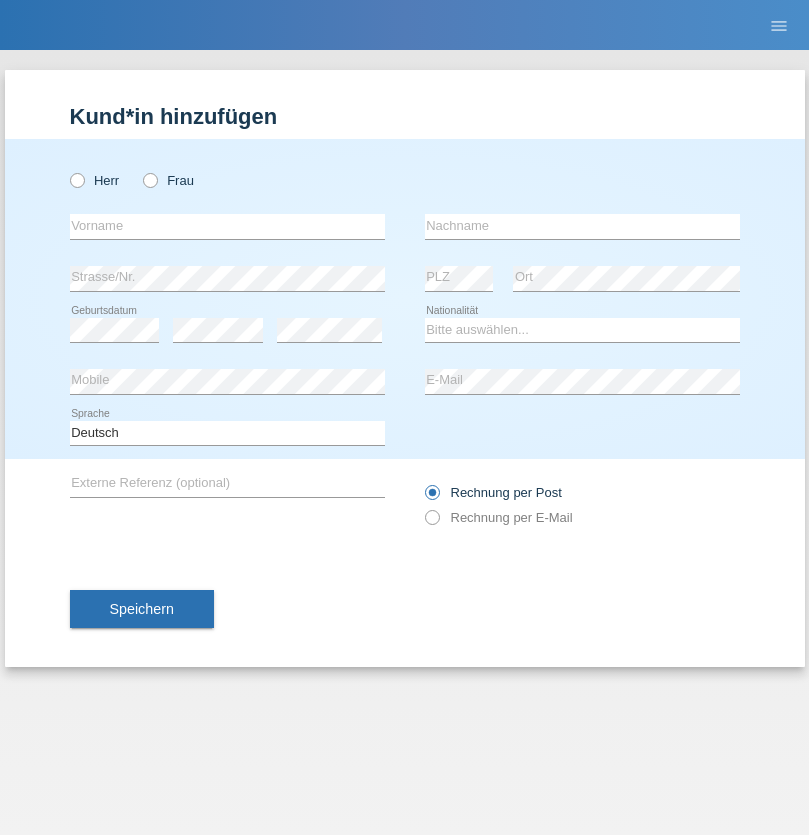 scroll, scrollTop: 0, scrollLeft: 0, axis: both 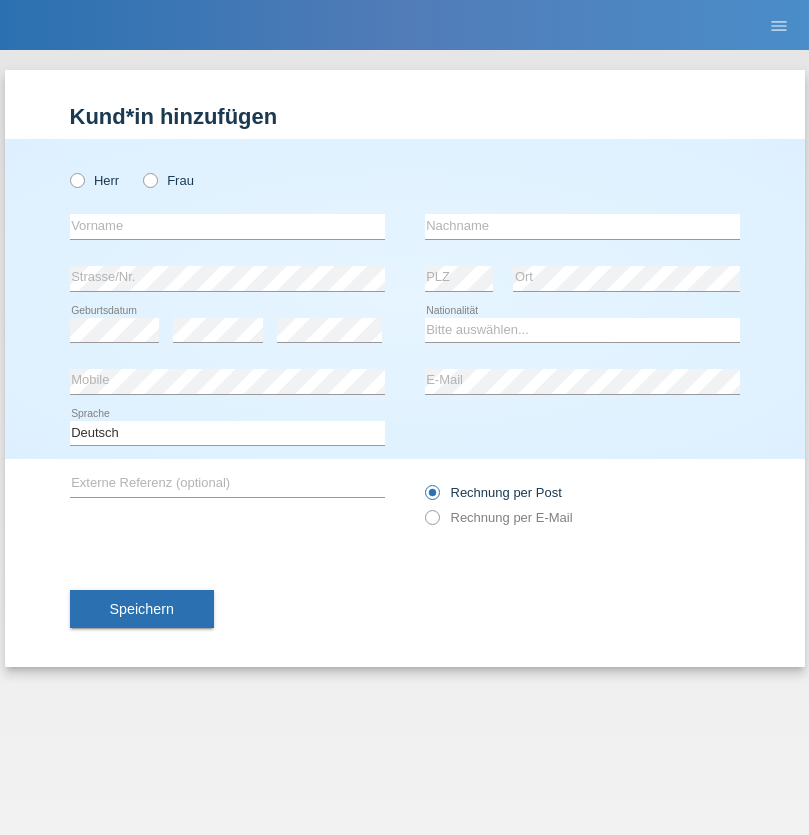 radio on "true" 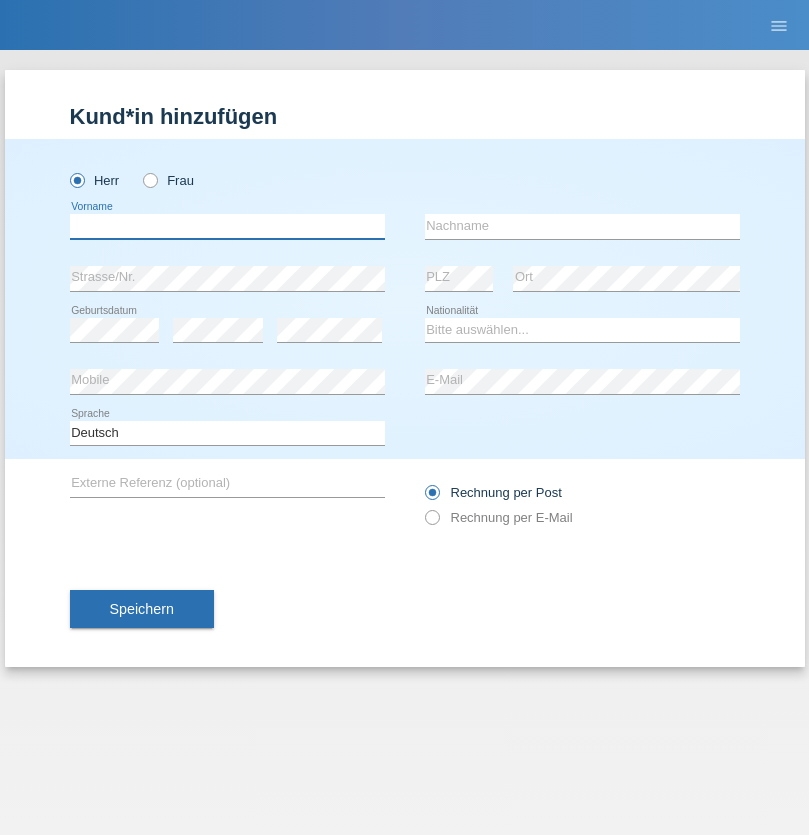 click at bounding box center [227, 226] 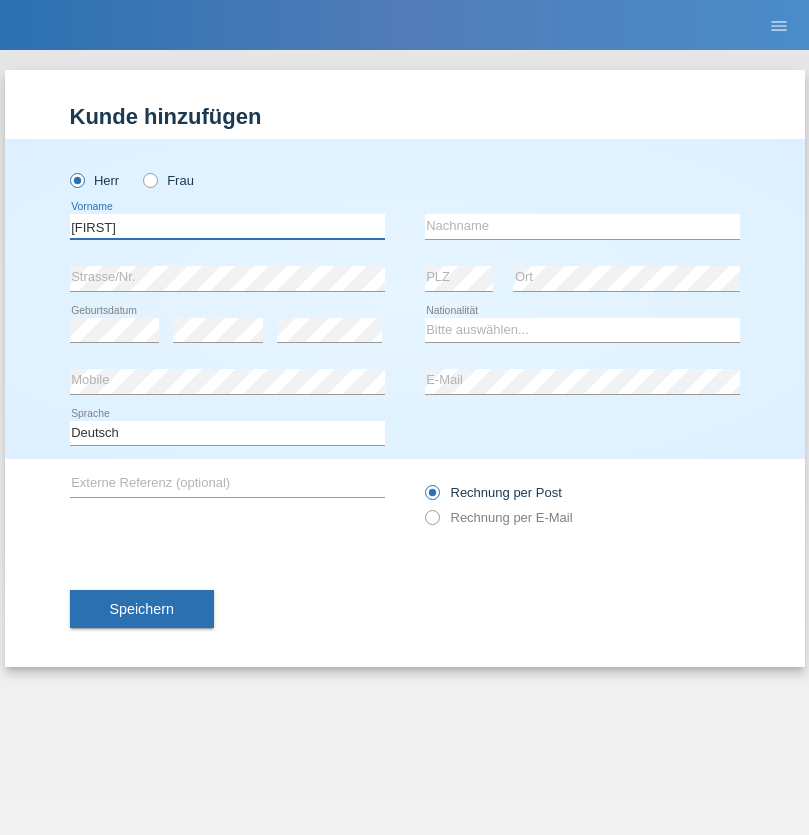 type on "[FIRST]" 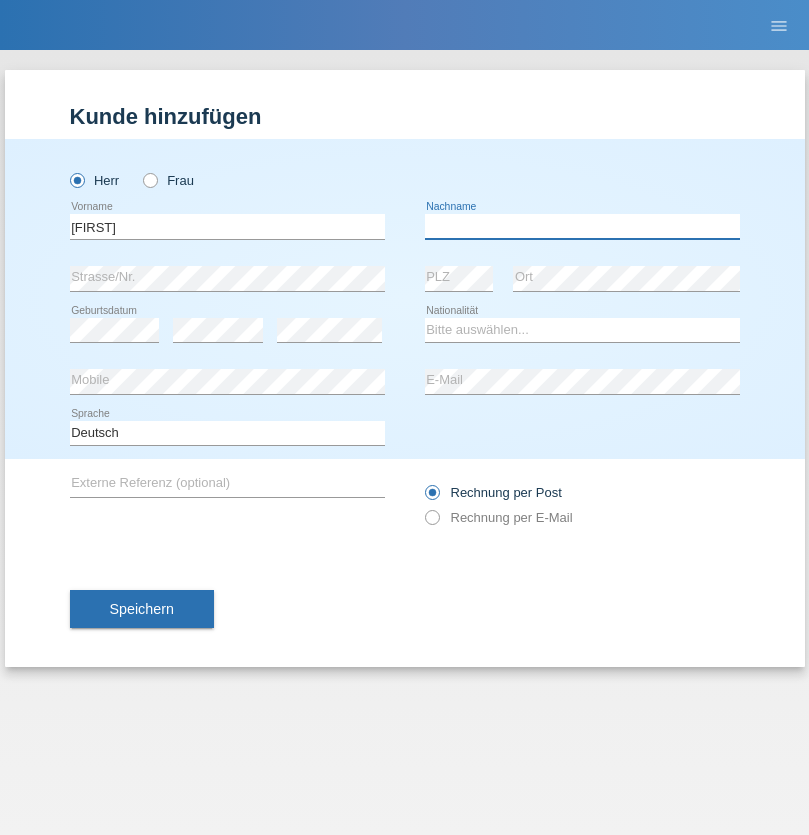 click at bounding box center (582, 226) 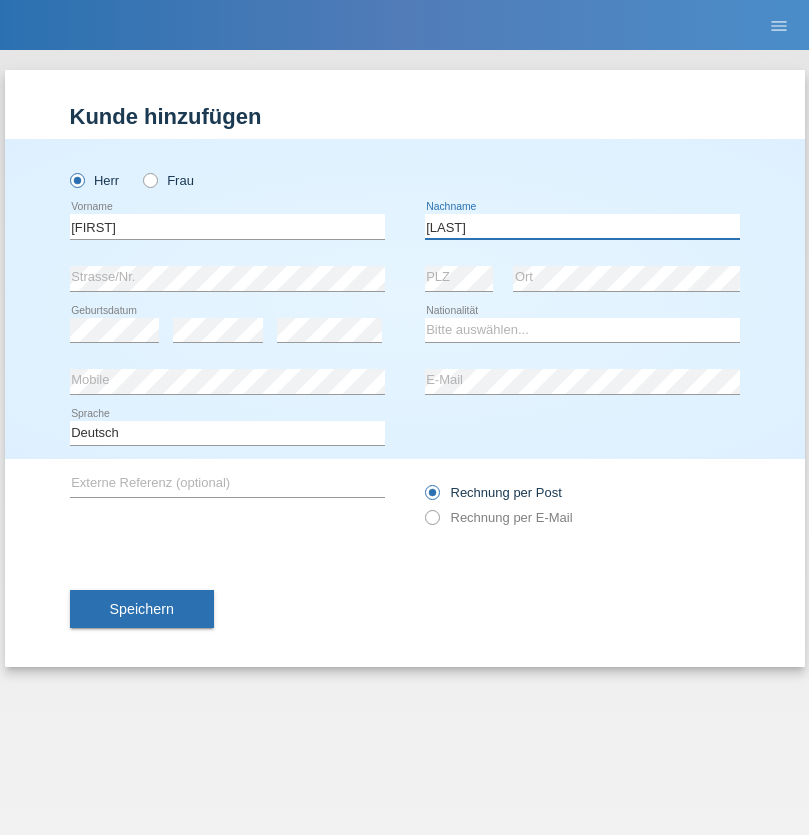 type on "[LAST]" 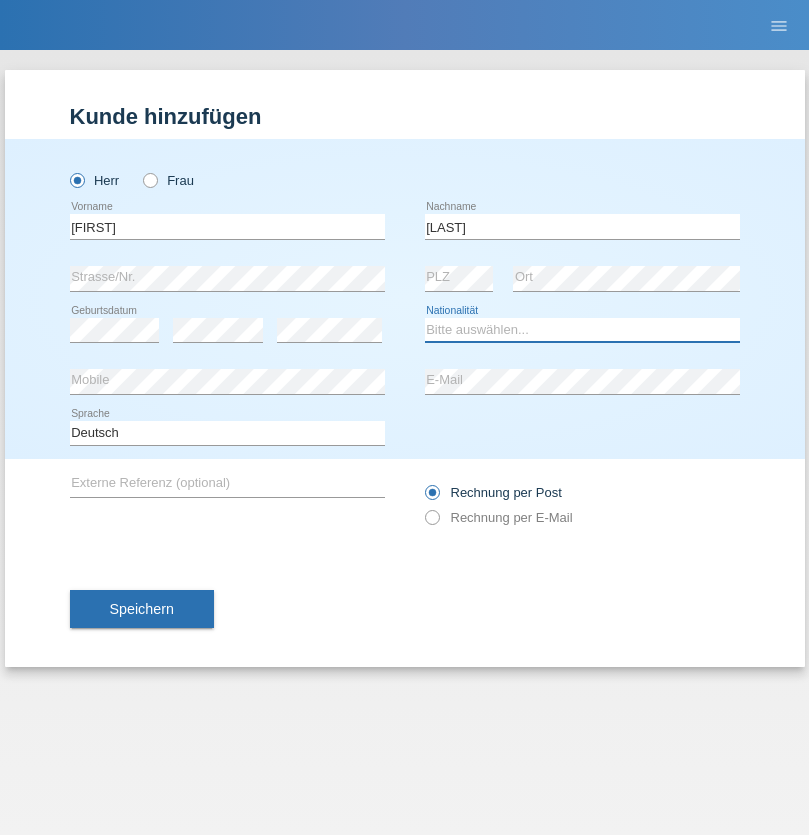 select on "CH" 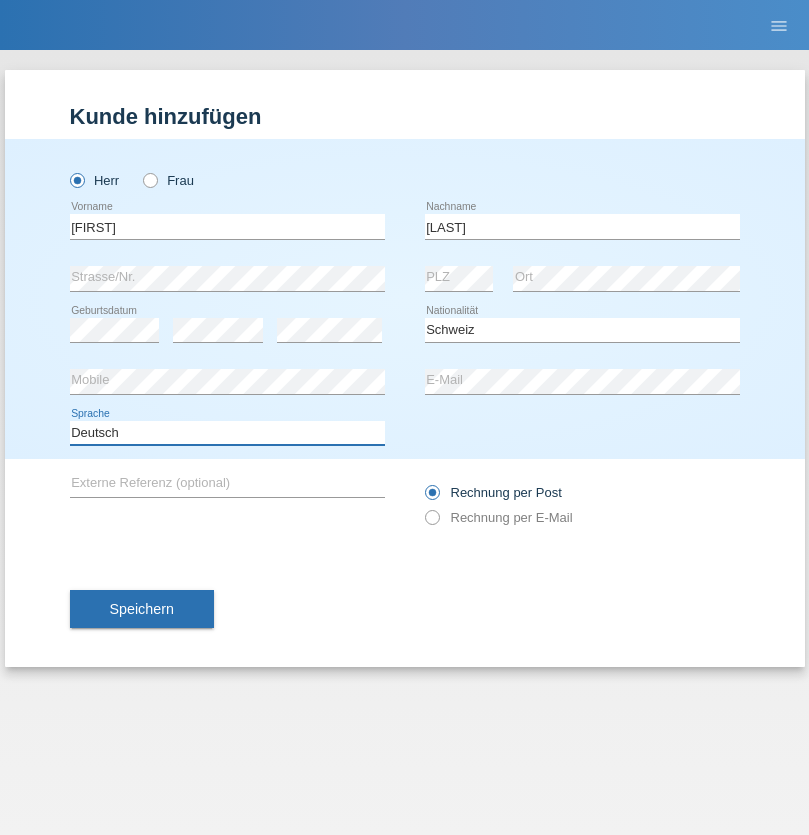select on "en" 